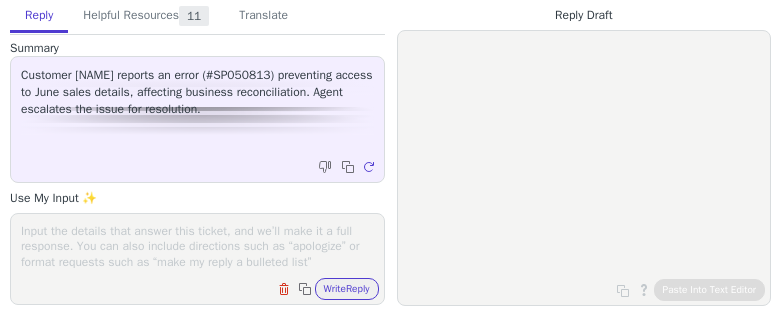 scroll, scrollTop: 0, scrollLeft: 0, axis: both 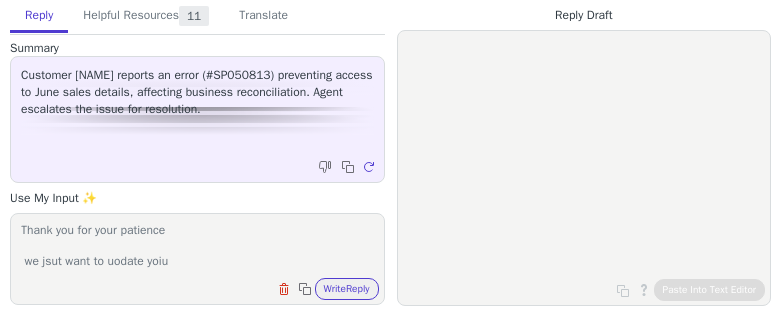 paste on "this is the stripe payment." 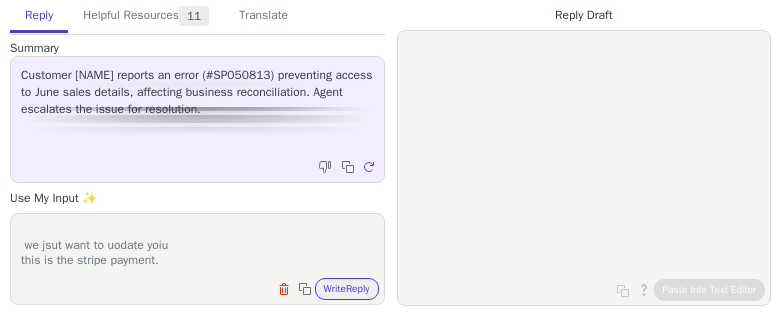 scroll, scrollTop: 32, scrollLeft: 0, axis: vertical 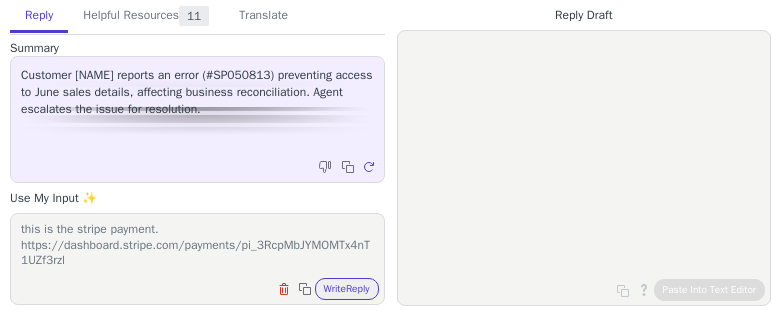 paste on "From
nathan.livengood@live.com
this card was purchased
https://admin.arenaclub.com/orders/eb0f7dd5-28bb-40b1-b1df-0d9ad99d1b1d/cards/e048d4f7-5f65-4cf6-ae06-42aa8b348f83" 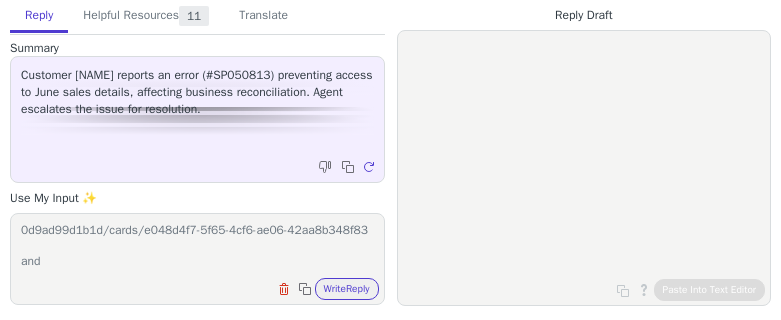 scroll, scrollTop: 248, scrollLeft: 0, axis: vertical 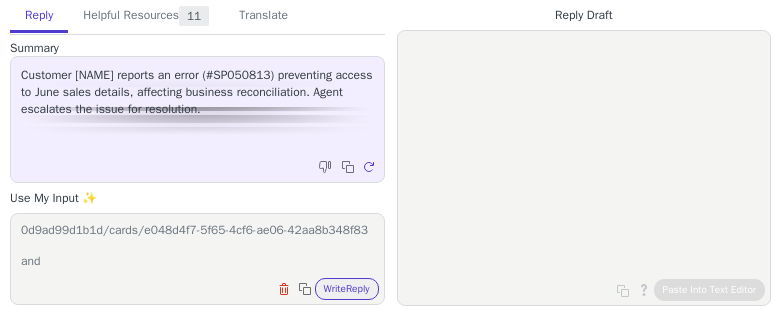 paste on "from
donfranks@gmail.com
this card was purchased
https://admin.arenaclub.com/orders/eb0f7dd5-28bb-40b1-b1df-0d9ad99d1b1d/cards/e45ce9b5-fba6-4c62-9450-da96b60a41e0" 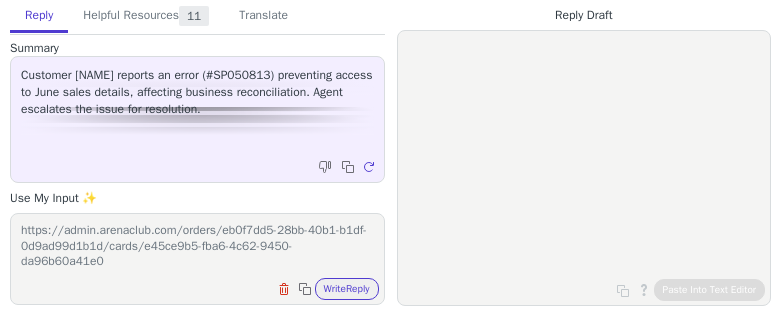 scroll, scrollTop: 464, scrollLeft: 0, axis: vertical 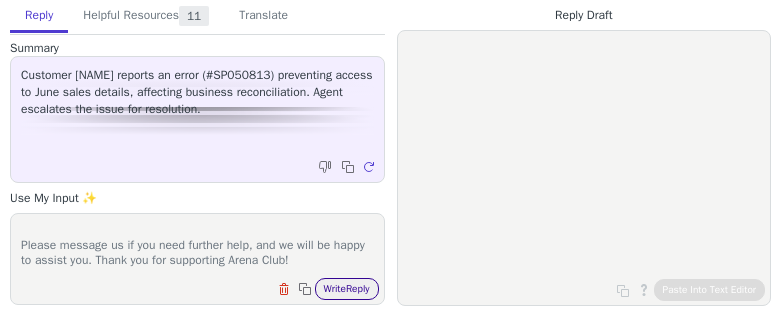 type on "Thank you for your patience
we jsut want to uodate yoiu
this is the stripe payment.
https://dashboard.stripe.com/payments/pi_3RcpMbJYMOMTx4nT1UZf3rzl
From
nathan.livengood@live.com
this card was purchased
https://admin.arenaclub.com/orders/eb0f7dd5-28bb-40b1-b1df-0d9ad99d1b1d/cards/e048d4f7-5f65-4cf6-ae06-42aa8b348f83
and
from
donfranks@gmail.com
this card was purchased
https://admin.arenaclub.com/orders/eb0f7dd5-28bb-40b1-b1df-0d9ad99d1b1d/cards/e45ce9b5-fba6-4c62-9450-da96b60a41e0
Please message us if you need further help, and we will be happy to assist you. Thank you for supporting Arena Club!" 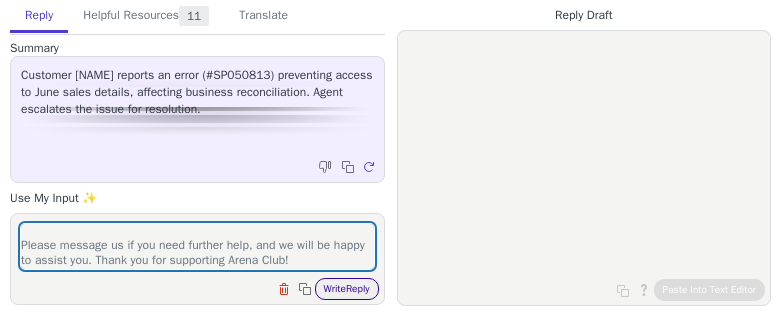 click on "Write  Reply" at bounding box center (347, 289) 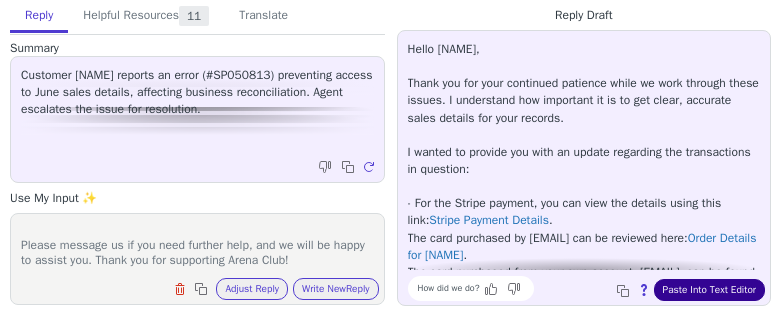 click on "Paste Into Text Editor" at bounding box center (709, 290) 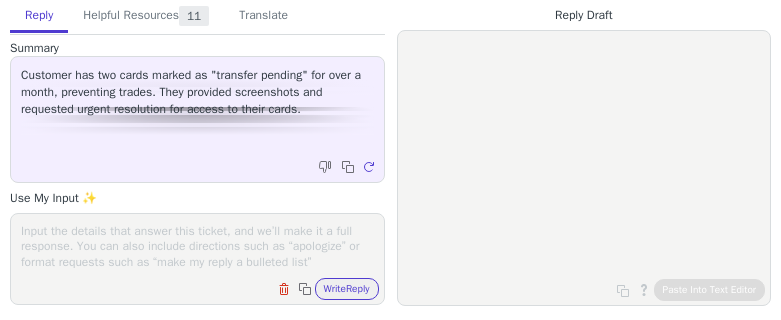 scroll, scrollTop: 0, scrollLeft: 0, axis: both 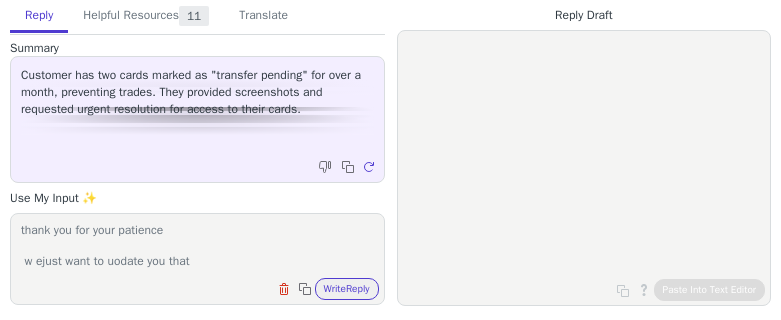 click on "thank you for your patience
w ejust want to uodate you that" at bounding box center [197, 246] 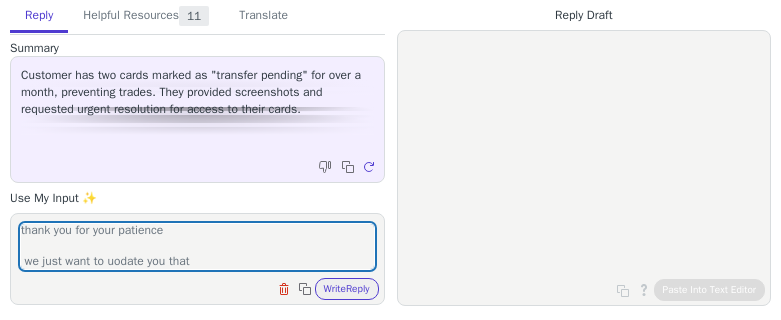 click on "Clear field Copy to clipboard Write  Reply" at bounding box center [207, 287] 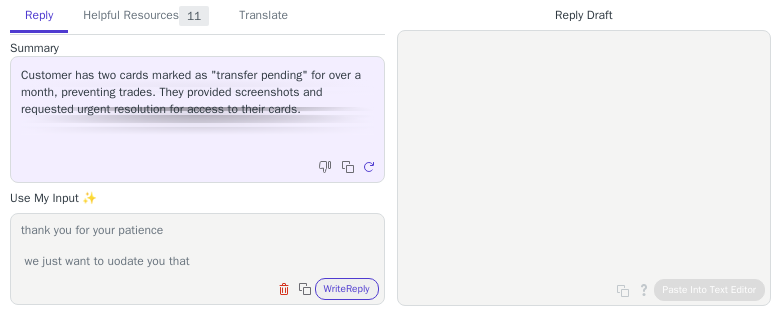 click on "thank you for your patience
we just want to uodate you that" at bounding box center (197, 246) 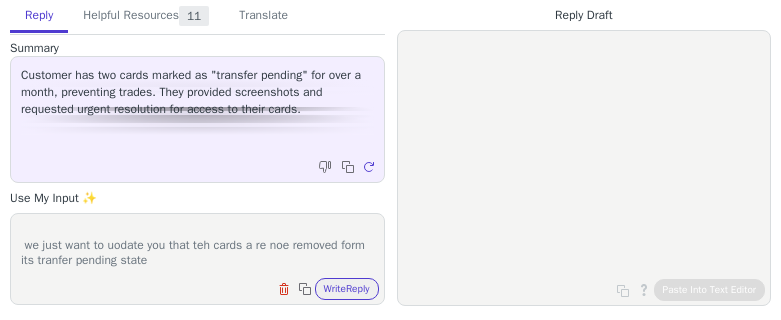 scroll, scrollTop: 47, scrollLeft: 0, axis: vertical 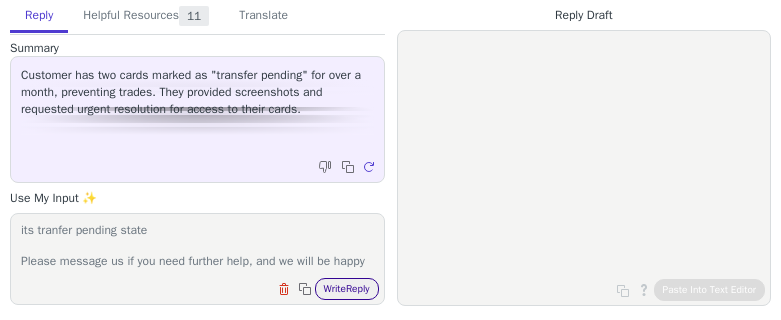 type on "thank you for your patience
we just want to uodate you that teh cards a re noe removed form its tranfer pending state
Please message us if you need further help, and we will be happy to assist you. Thank you for supporting Arena Club!" 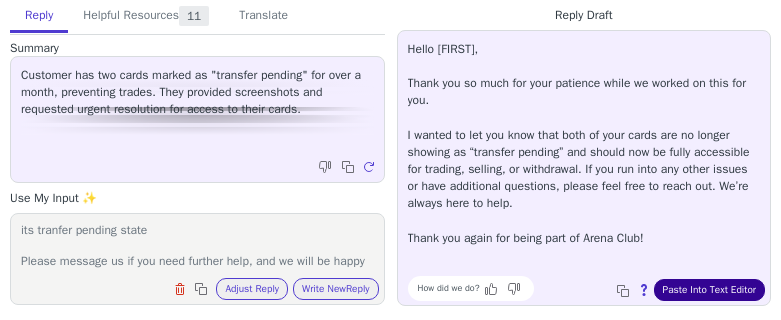 click on "Paste Into Text Editor" at bounding box center (709, 290) 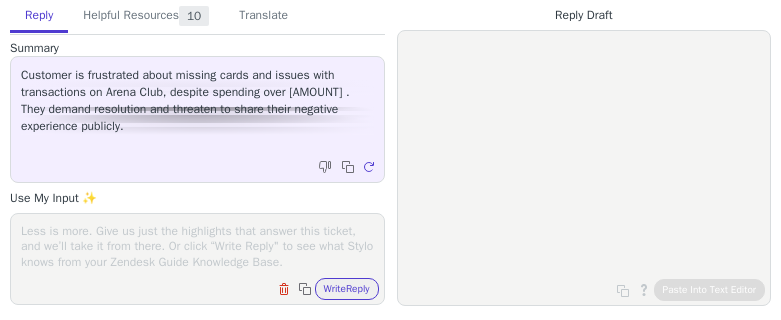 scroll, scrollTop: 0, scrollLeft: 0, axis: both 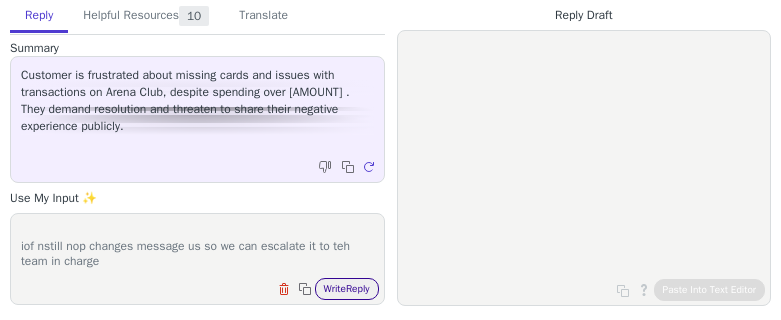 type on "just want to ocnfirm if are you able to retrieve the card you mentioned?
and we trulyu apokogize for the error in teh trade.
can you pleas elet us know if are you able to accept the offer?
if the error stil;l p[ersist kindly uninstall and re downlioad the app. and try again to accept the offer/
iof nstill nop changes message us so we can escalate it to teh team in charge" 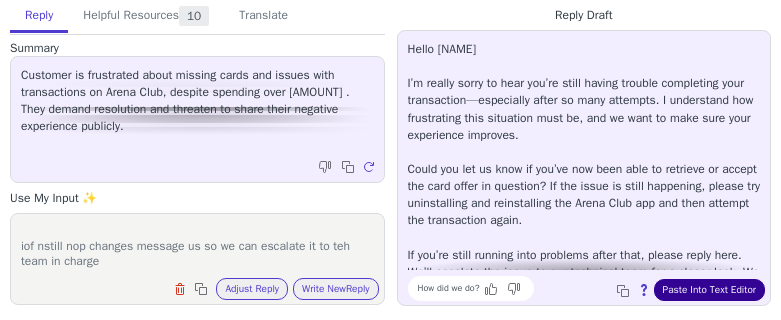 click on "Paste Into Text Editor" at bounding box center [709, 290] 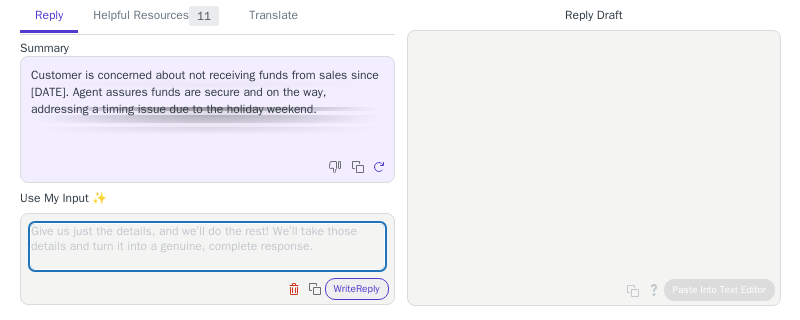 scroll, scrollTop: 0, scrollLeft: 0, axis: both 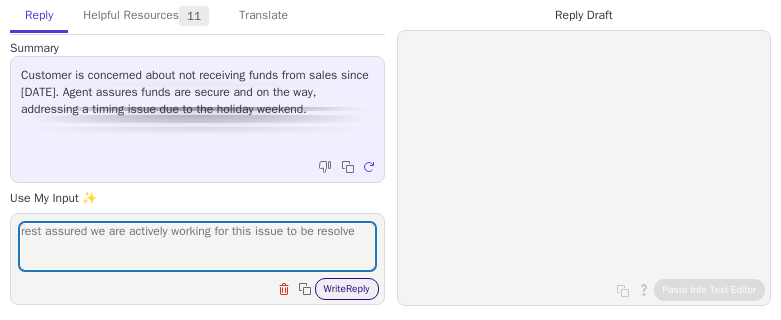 type on "rest assured we are actively working for this issue to be resolve" 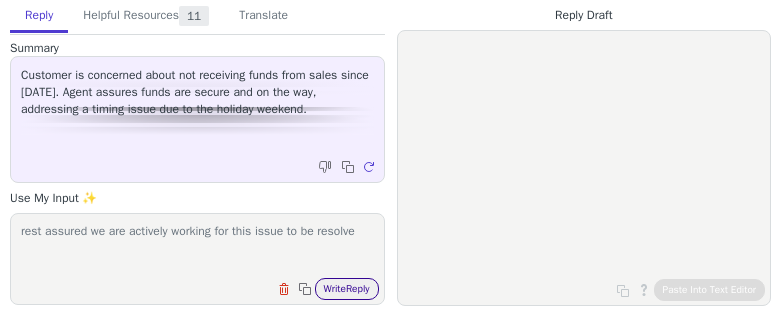 click on "Write  Reply" at bounding box center [347, 289] 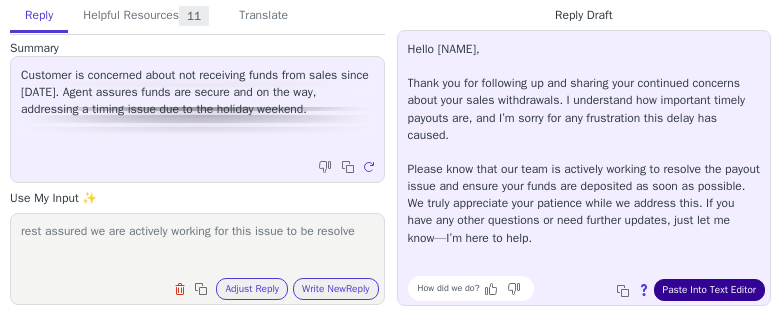 drag, startPoint x: 728, startPoint y: 305, endPoint x: 722, endPoint y: 293, distance: 13.416408 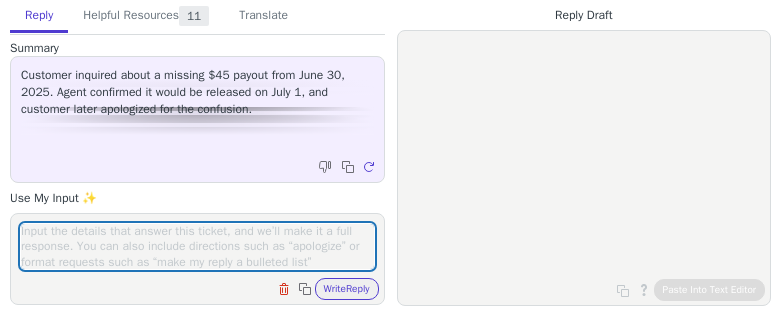 scroll, scrollTop: 0, scrollLeft: 0, axis: both 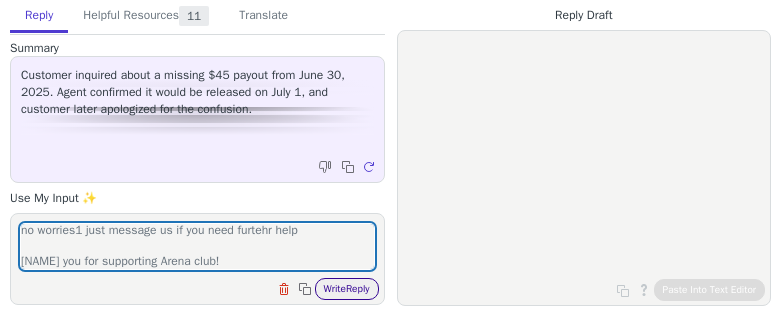 type on "no worries1 just message us if you need furtehr help
[NAME] you for supporting Arena club!" 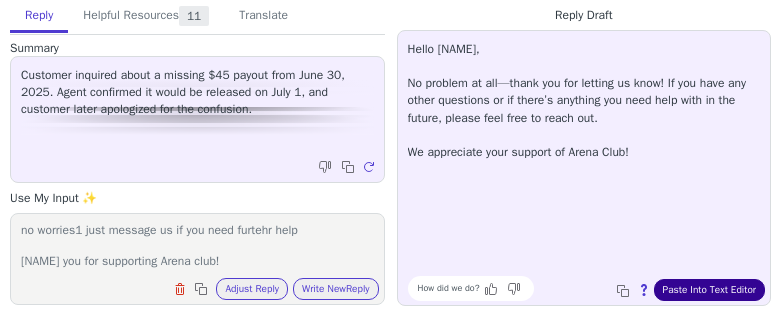 click on "Paste Into Text Editor" at bounding box center (709, 290) 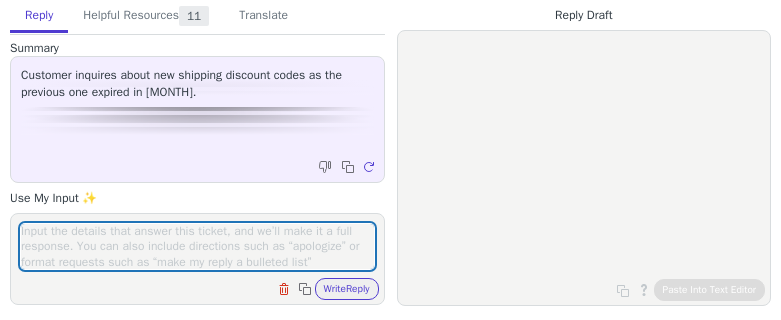 click at bounding box center [197, 246] 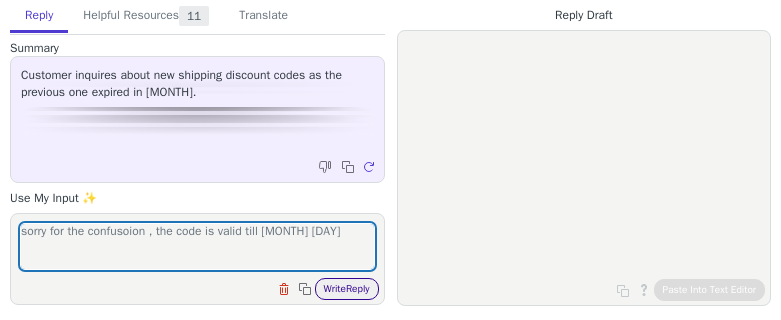 type on "sorry for the confusoion , the code is valid till [MONTH] [DAY]" 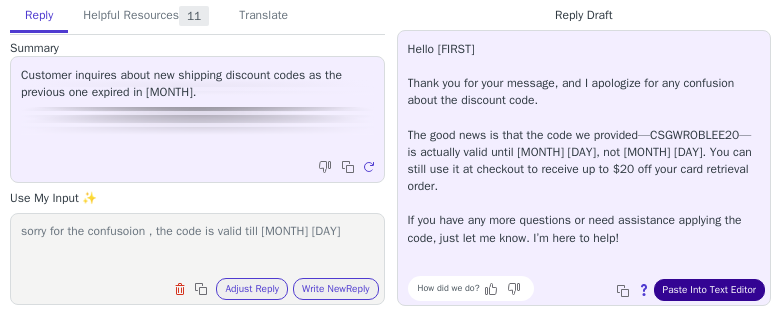 click on "Paste Into Text Editor" at bounding box center [709, 290] 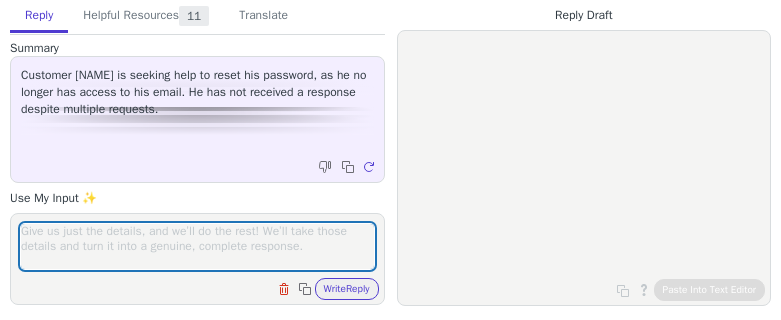 scroll, scrollTop: 0, scrollLeft: 0, axis: both 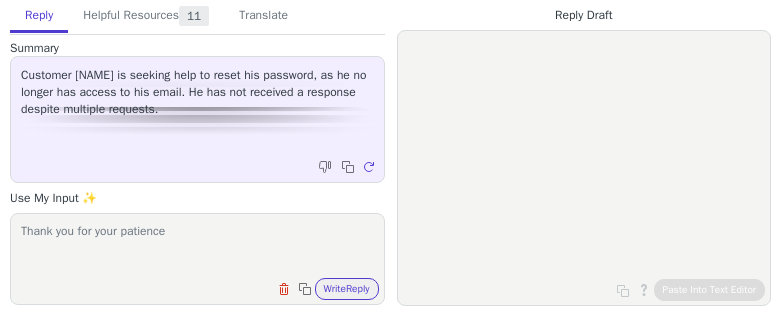 click on "Thank you for your patience" at bounding box center (197, 246) 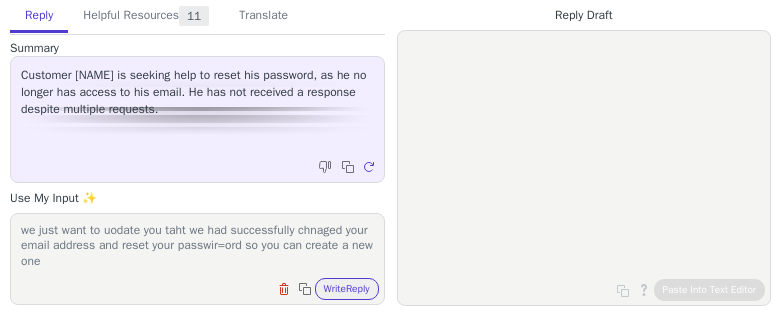 scroll, scrollTop: 63, scrollLeft: 0, axis: vertical 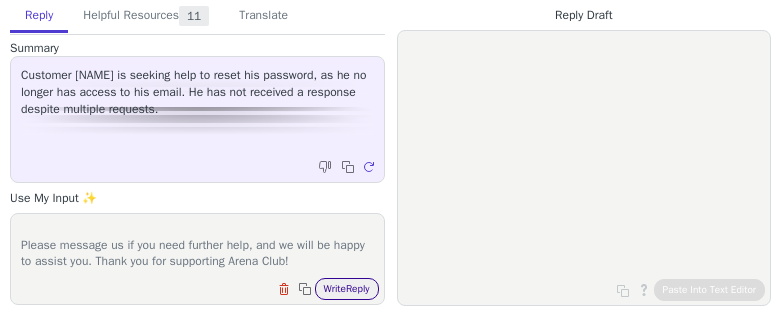 type on "Thank you for your patience
we just want to uodate you taht we had successfully chnaged your email address and reset your passwir=ord so you can create a new one
Please message us if you need further help, and we will be happy to assist you. Thank you for supporting Arena Club!" 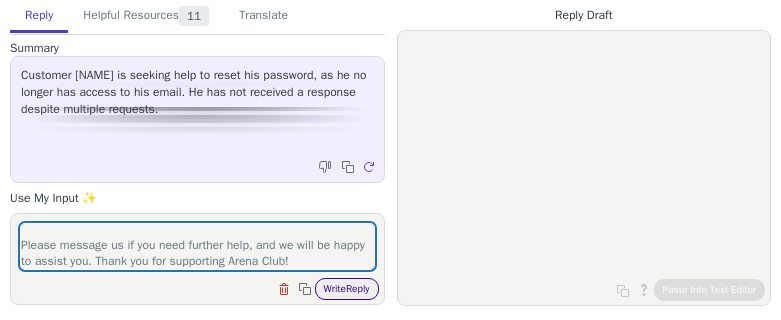 click on "Write  Reply" at bounding box center [347, 289] 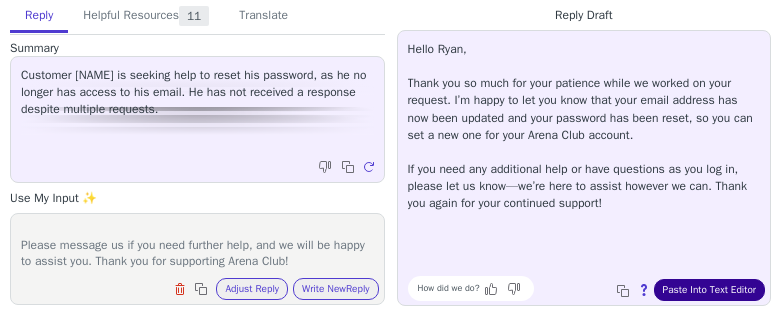 click on "Paste Into Text Editor" at bounding box center (709, 290) 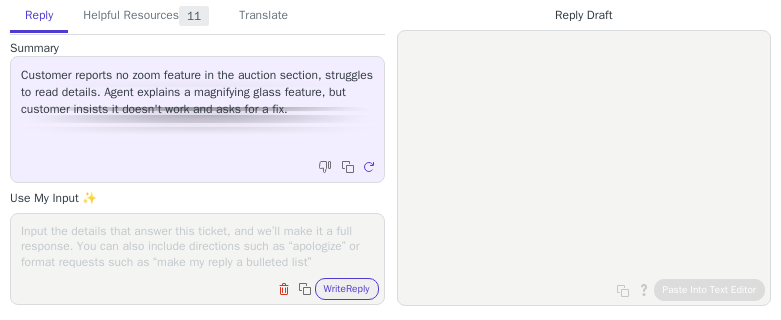 scroll, scrollTop: 0, scrollLeft: 0, axis: both 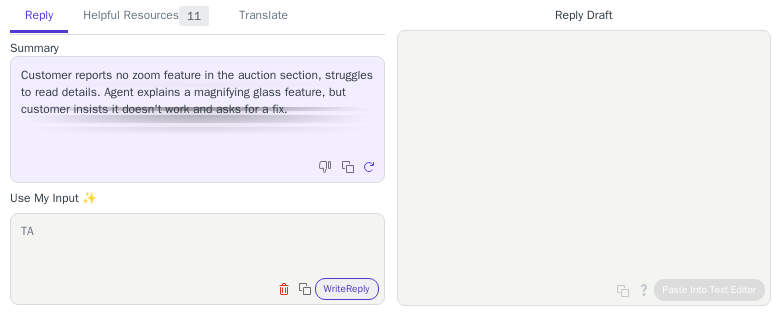 type on "T" 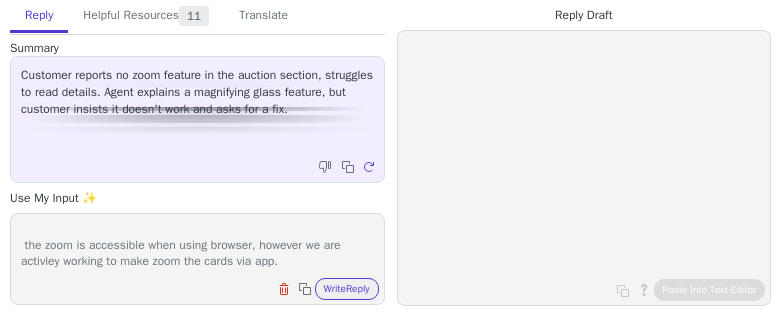 scroll, scrollTop: 63, scrollLeft: 0, axis: vertical 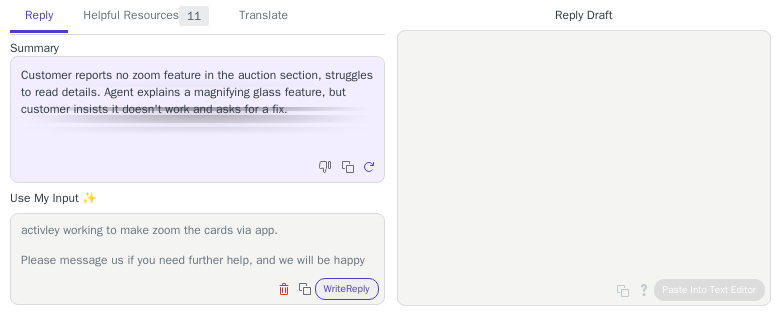 click on "Thank you for sending the photos,  and we apologize for the xonfusion
the zoom is accessible when using browser, however we are activley working to make zoom the cards via app.
Please message us if you need further help, and we will be happy to assist you. Thank you for supporting Arena Club!" at bounding box center (197, 246) 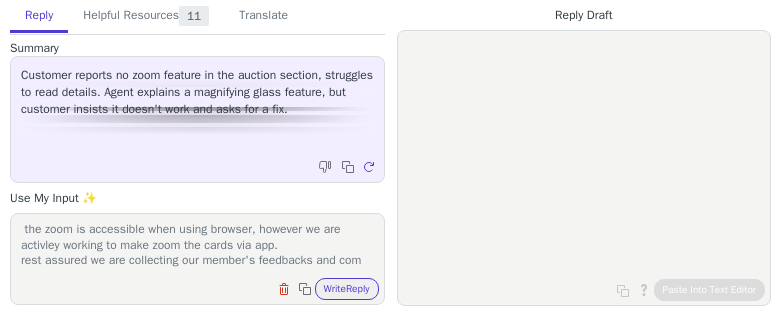 scroll, scrollTop: 63, scrollLeft: 0, axis: vertical 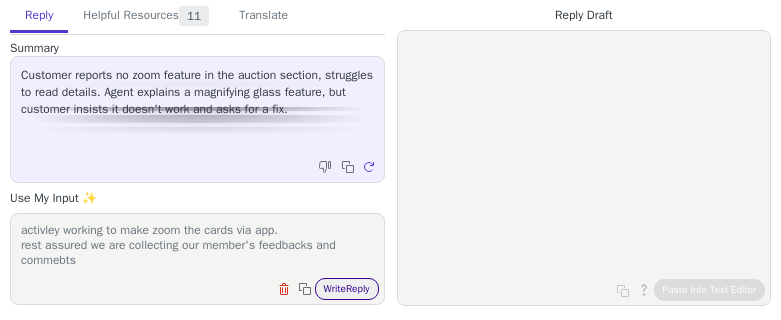 type on "Thank you for sending the photos,  and we apologize for the xonfusion
the zoom is accessible when using browser, however we are activley working to make zoom the cards via app.
rest assured we are collecting our member's feedbacks and commebts
Please message us if you need further help, and we will be happy to assist you. Thank you for supporting Arena Club!" 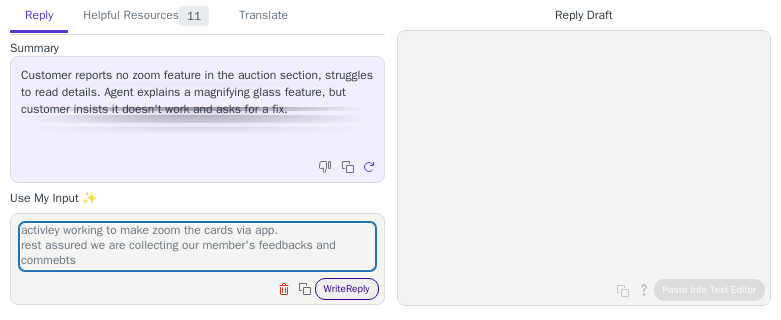 click on "Write  Reply" at bounding box center [347, 289] 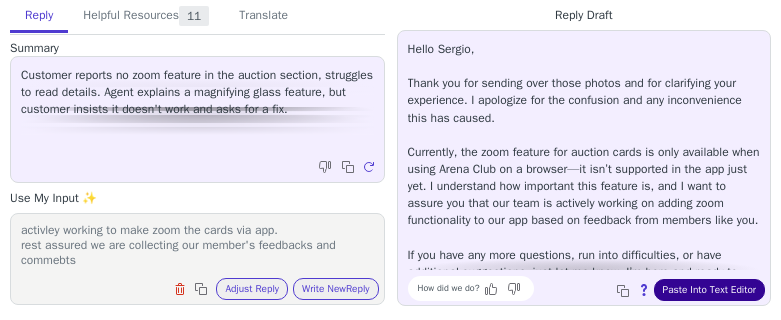 click on "Paste Into Text Editor" at bounding box center (709, 290) 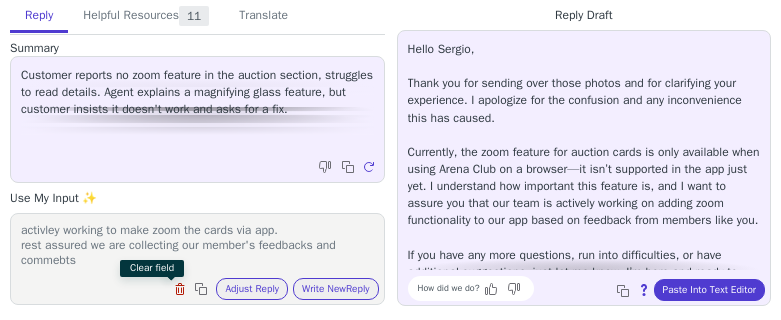 click at bounding box center (180, 289) 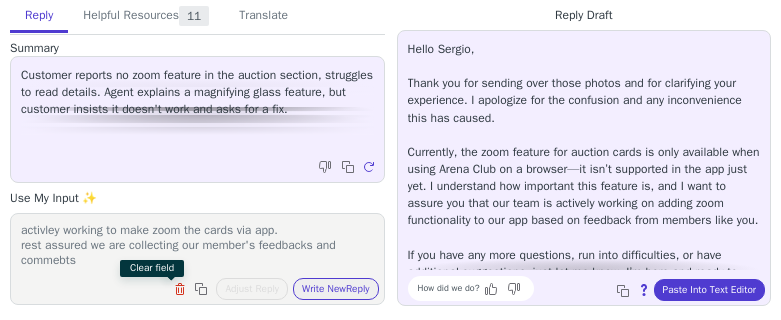 scroll, scrollTop: 1, scrollLeft: 0, axis: vertical 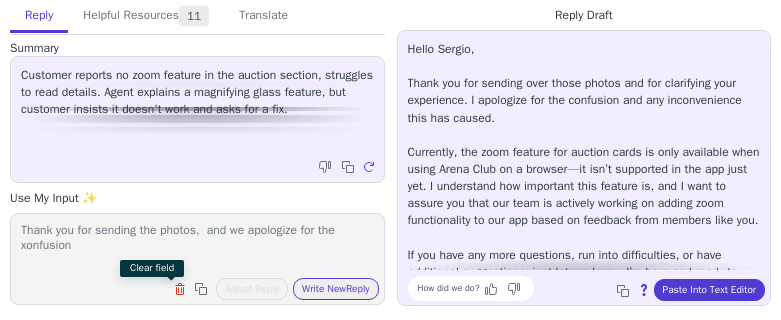click on "Thank you for sending the photos,  and we apologize for the xonfusion
the zoom is accessible when using browser, however we are activley working to make zoom the cards via app.
rest assured we are collecting our member's feedbacks and commebts
Please message us if you need further help, and we will be happy to assist you. Thank you for supporting Arena Club! Clear field Copy to clipboard Adjust Reply Use input to adjust reply draft Write New  Reply" at bounding box center [197, 259] 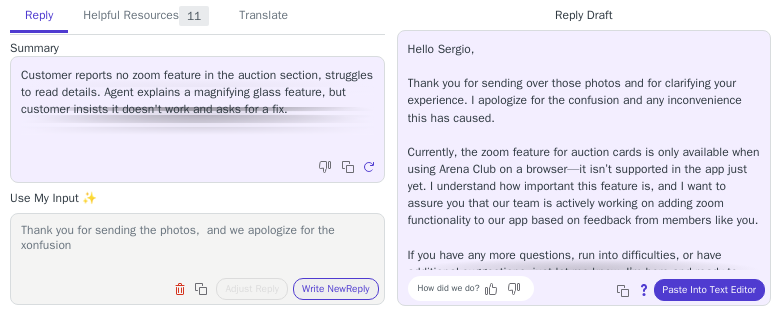 click on "Thank you for sending the photos,  and we apologize for the xonfusion
the zoom is accessible when using browser, however we are activley working to make zoom the cards via app.
rest assured we are collecting our member's feedbacks and commebts
Please message us if you need further help, and we will be happy to assist you. Thank you for supporting Arena Club!" at bounding box center (197, 246) 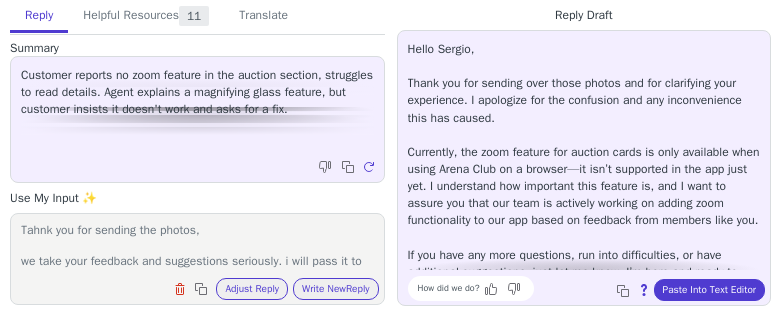 scroll, scrollTop: 17, scrollLeft: 0, axis: vertical 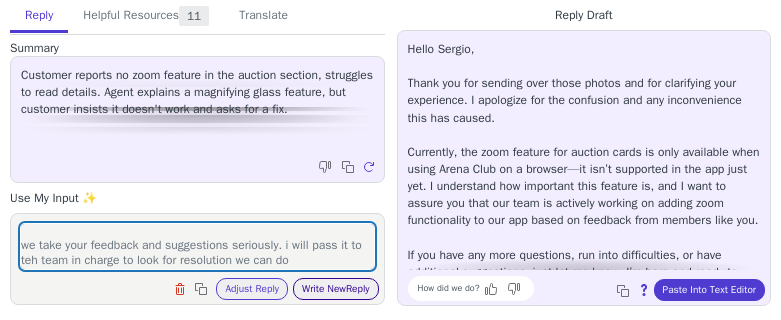 click on "Write New  Reply" at bounding box center [336, 289] 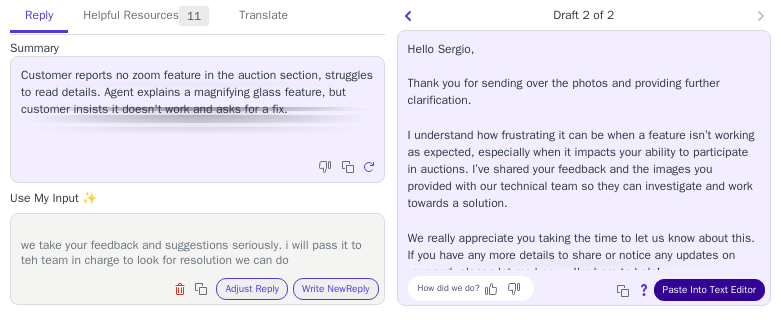 click on "Paste Into Text Editor" at bounding box center (709, 290) 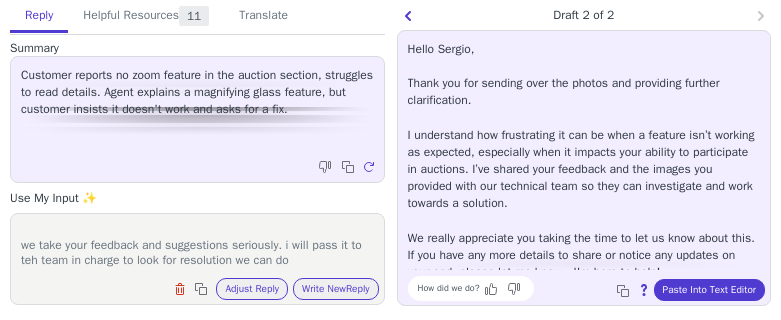 scroll, scrollTop: 16, scrollLeft: 0, axis: vertical 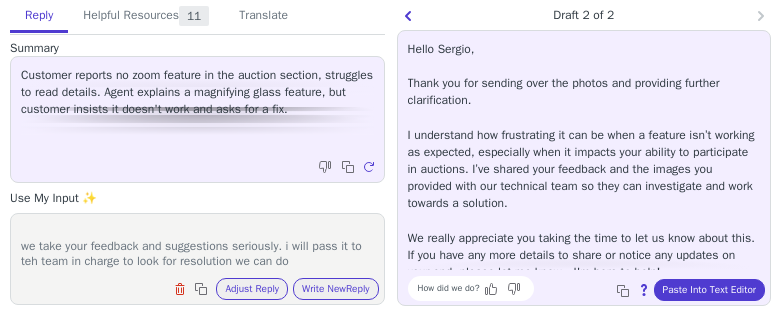 click on "Tahnk you for sending the photos,
we take your feedback and suggestions seriously. i will pass it to teh team in charge to look for resolution we can do" at bounding box center (197, 246) 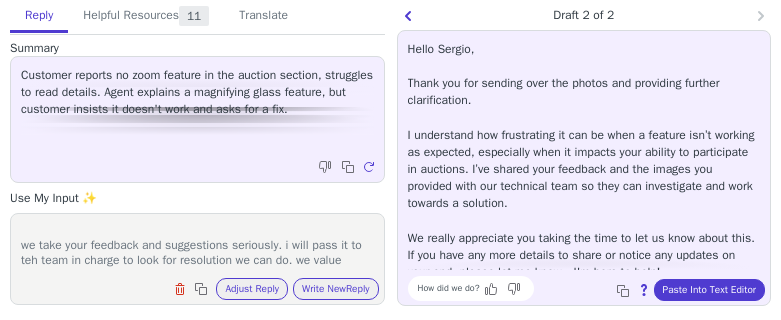 scroll, scrollTop: 32, scrollLeft: 0, axis: vertical 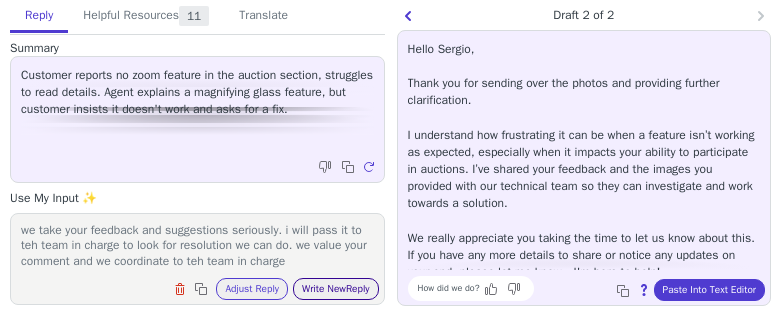type on "Tahnk you for sending the photos,
we take your feedback and suggestions seriously. i will pass it to teh team in charge to look for resolution we can do. we value your comment and we coordinate to teh team in charge" 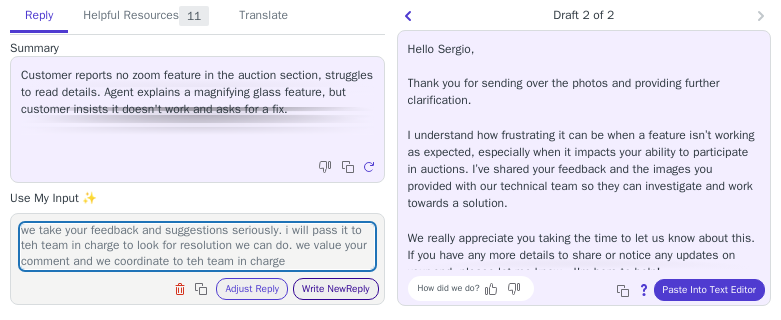 click on "Write New  Reply" at bounding box center [336, 289] 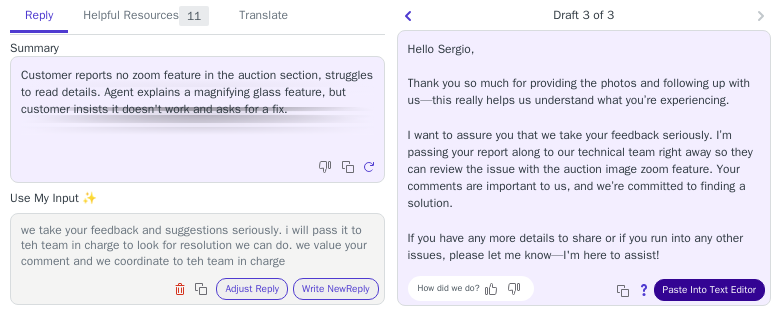 click on "Paste Into Text Editor" at bounding box center [709, 290] 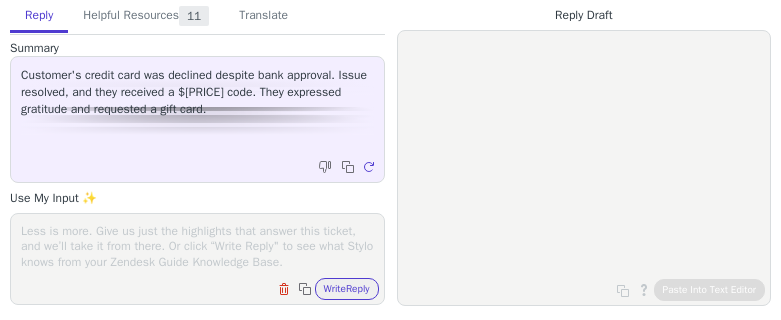 scroll, scrollTop: 0, scrollLeft: 0, axis: both 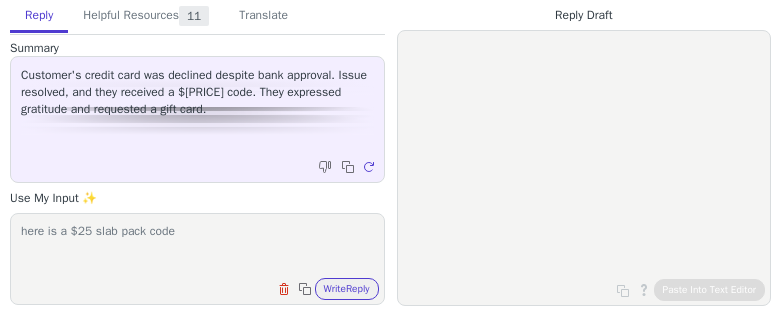 paste on "CSGWGREBA25" 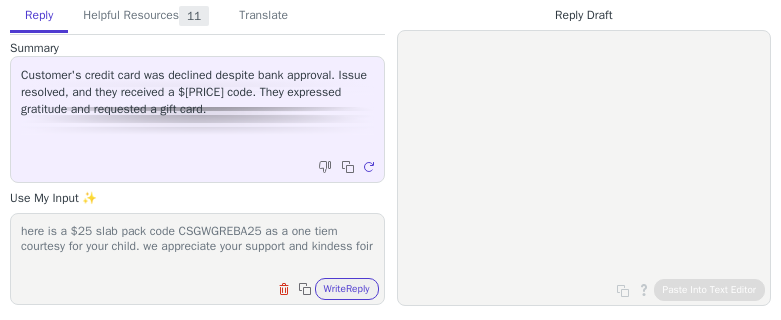 scroll, scrollTop: 1, scrollLeft: 0, axis: vertical 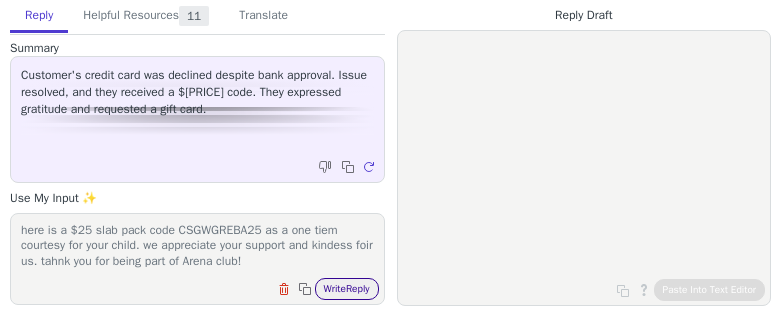 type on "here is a $25 slab pack code CSGWGREBA25 as a one tiem courtesy for your child. we appreciate your support and kindess foir us. tahnk you for being part of Arena club!" 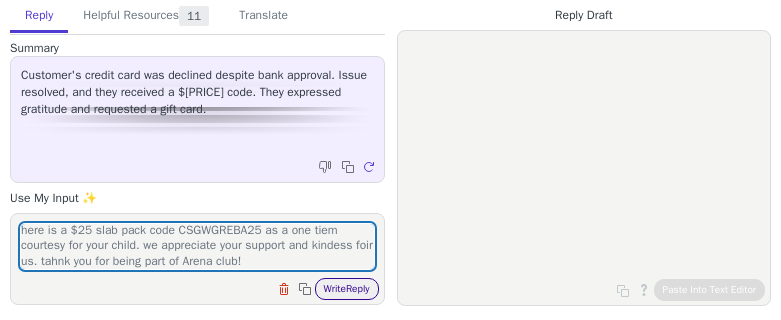 click on "Write  Reply" at bounding box center (347, 289) 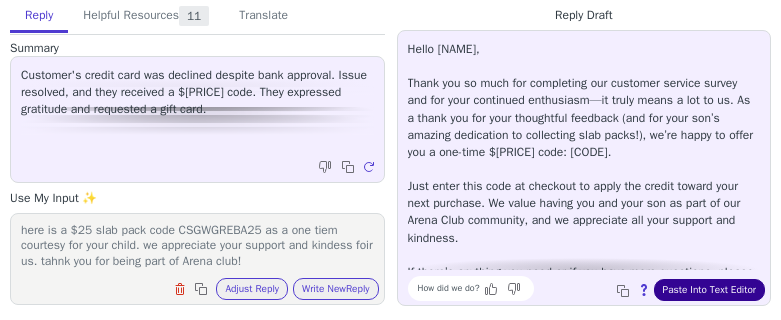 click on "Paste Into Text Editor" at bounding box center (709, 290) 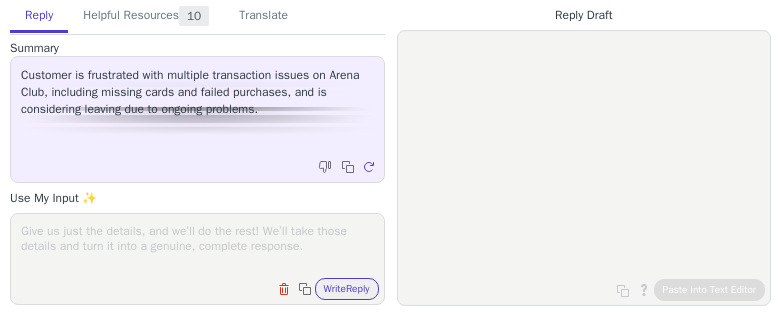 scroll, scrollTop: 0, scrollLeft: 0, axis: both 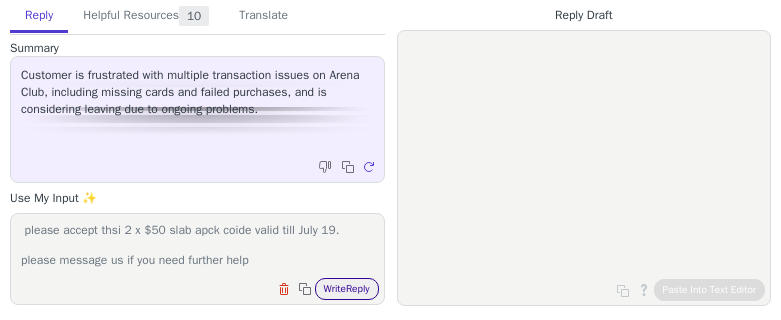 type on "we hipe thsi email findes you well.
we want to nmake it up to you for the incionveninece
please accept thsi 2 x $50 slab apck coide valid till July 19.
please message us if you need further help" 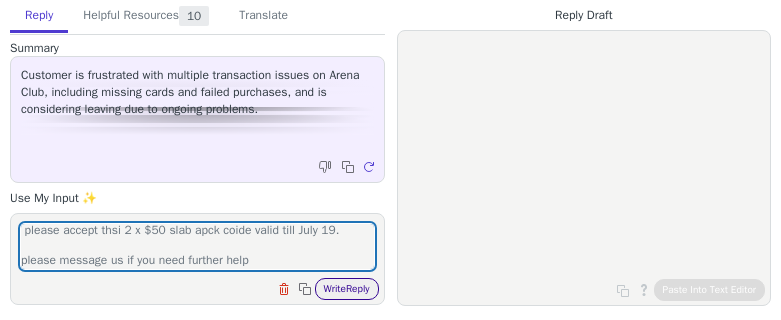 click on "Write  Reply" at bounding box center (347, 289) 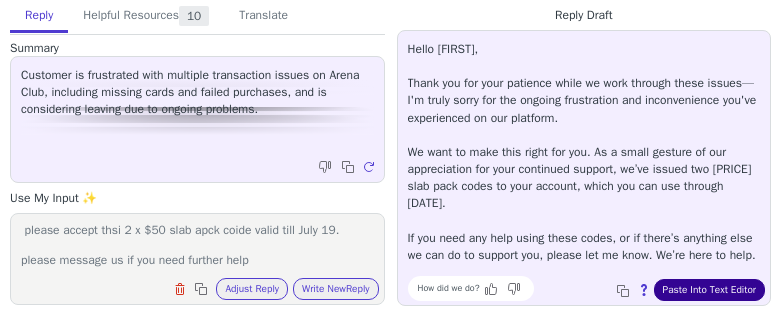 click on "Paste Into Text Editor" at bounding box center [709, 290] 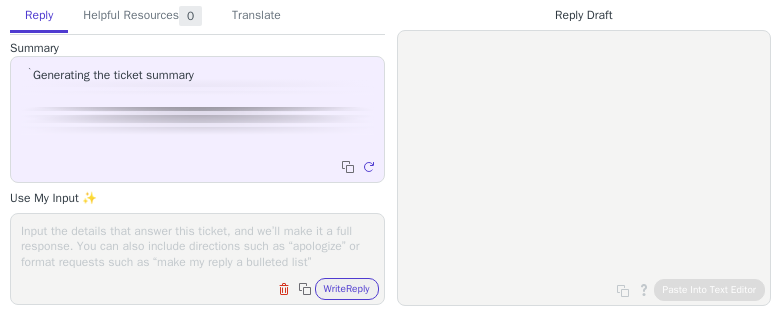 scroll, scrollTop: 0, scrollLeft: 0, axis: both 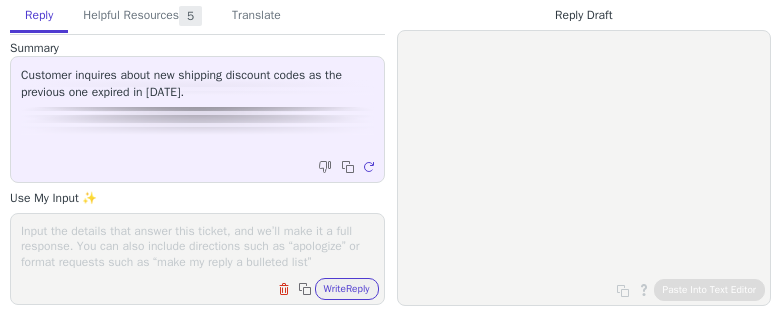 click at bounding box center (197, 246) 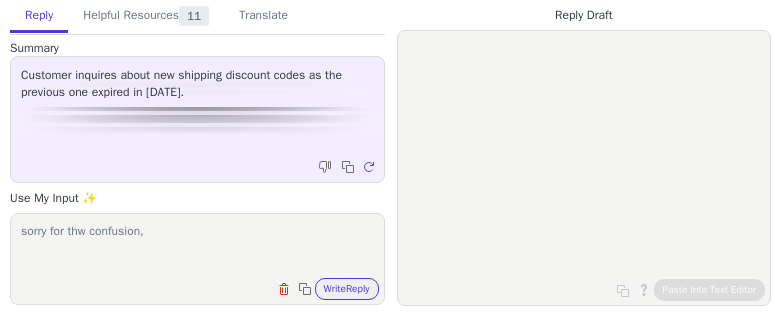 scroll, scrollTop: 1, scrollLeft: 0, axis: vertical 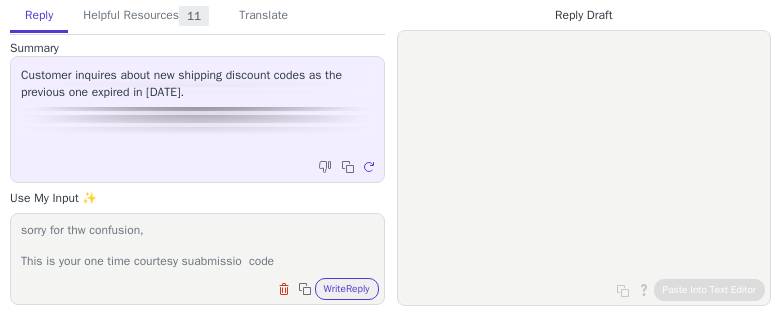 paste on "[CODE]" 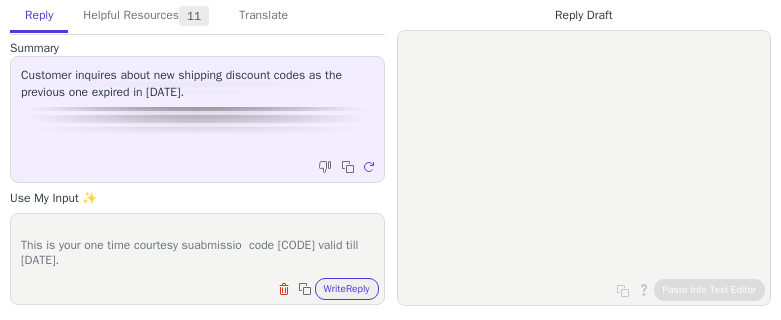 scroll, scrollTop: 47, scrollLeft: 0, axis: vertical 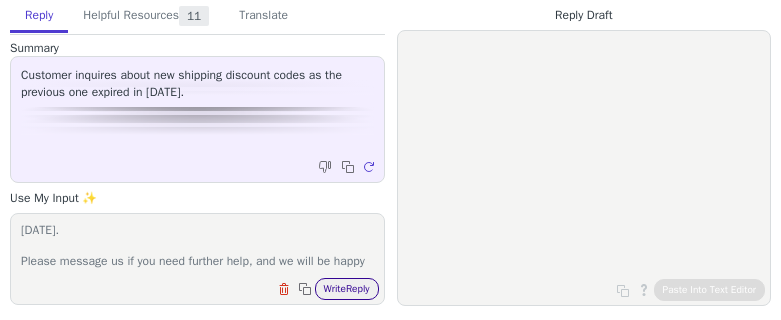 type on "sorry for thw confusion,
This is your one time courtesy suabmissio  code [CODE] valid till [DATE].
Please message us if you need further help, and we will be happy to assist you. Thank you for supporting Arena Club!" 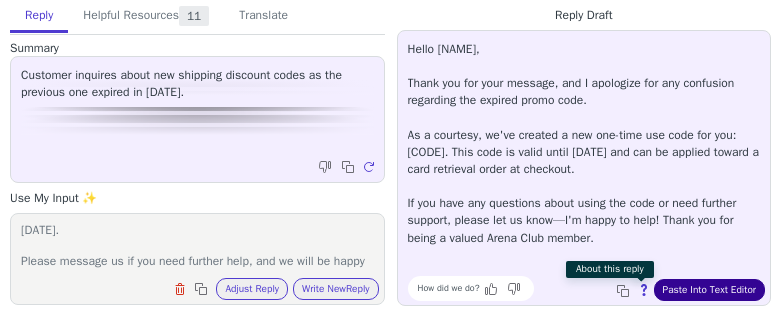 click on "Paste Into Text Editor" at bounding box center (709, 290) 